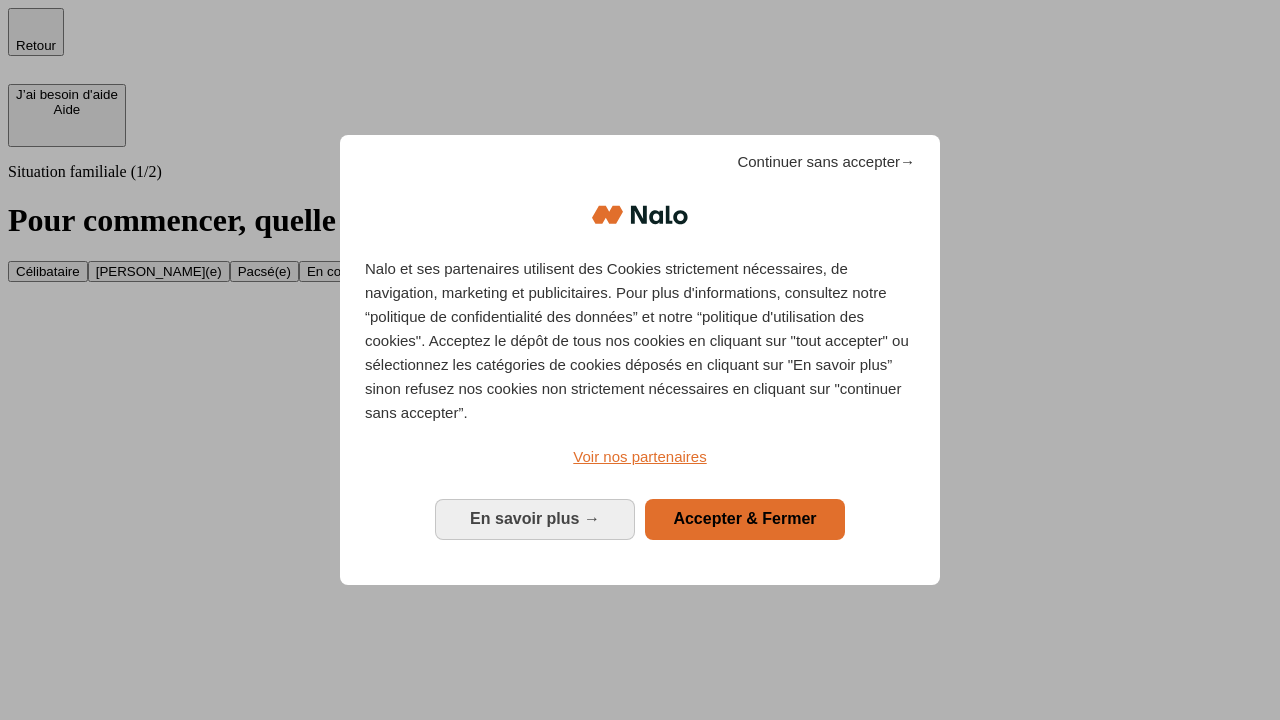 scroll, scrollTop: 0, scrollLeft: 0, axis: both 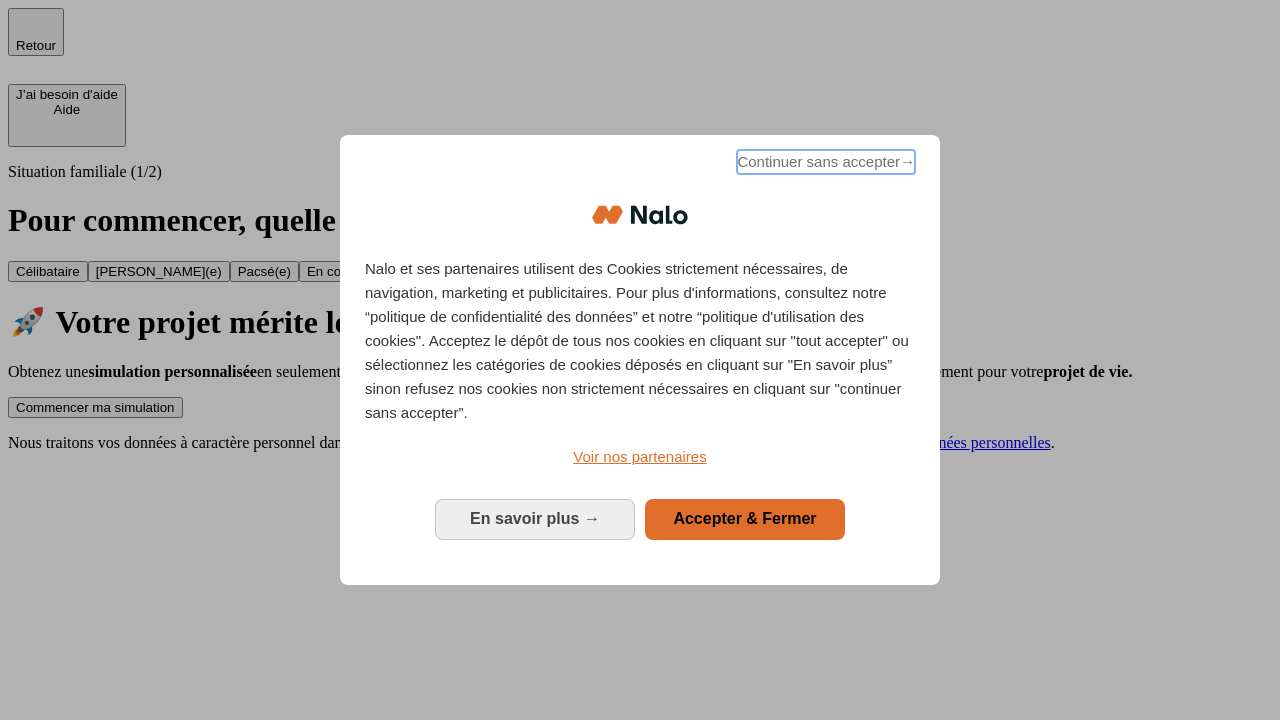 click on "Continuer sans accepter  →" at bounding box center (826, 162) 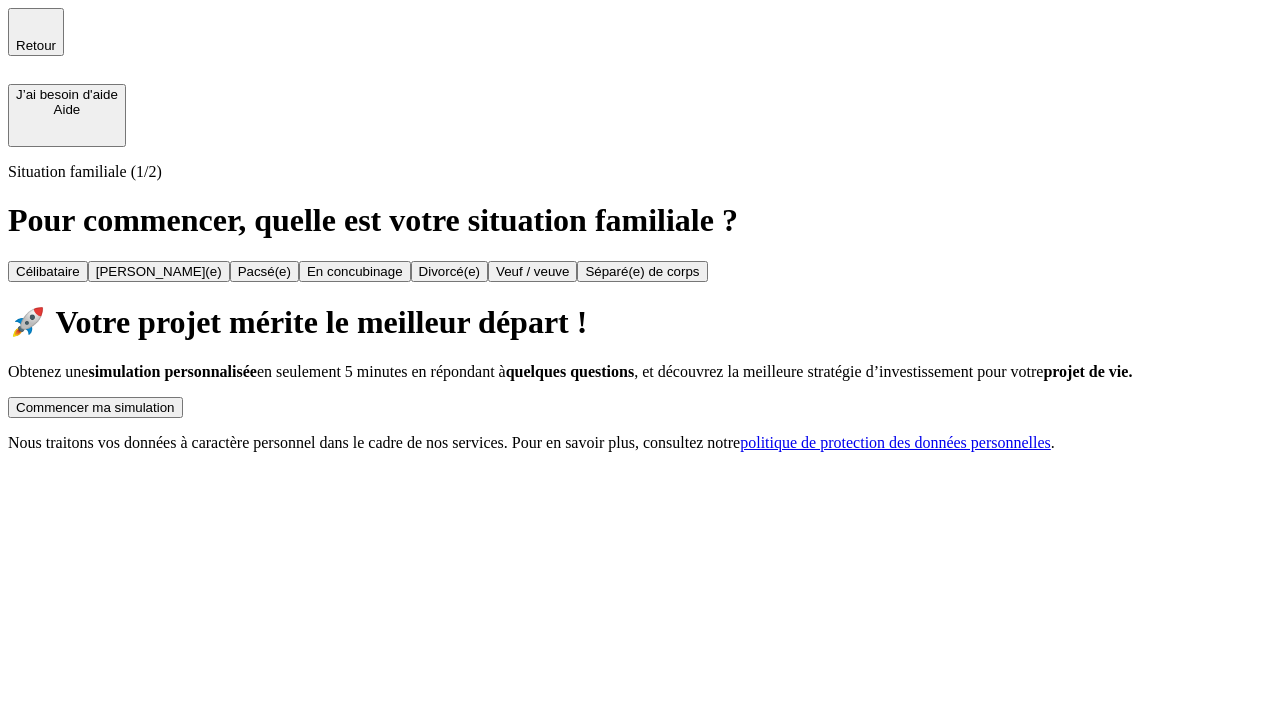 click on "Commencer ma simulation" at bounding box center (95, 407) 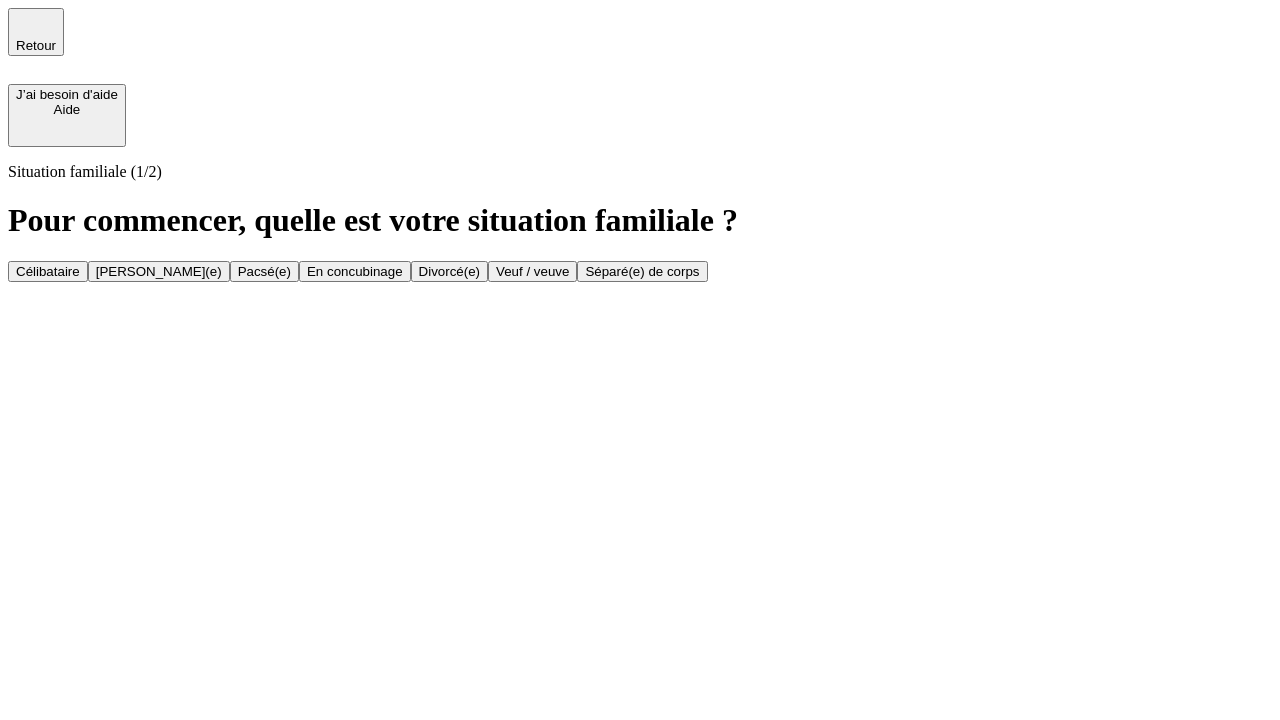 click on "Veuf / veuve" at bounding box center (532, 271) 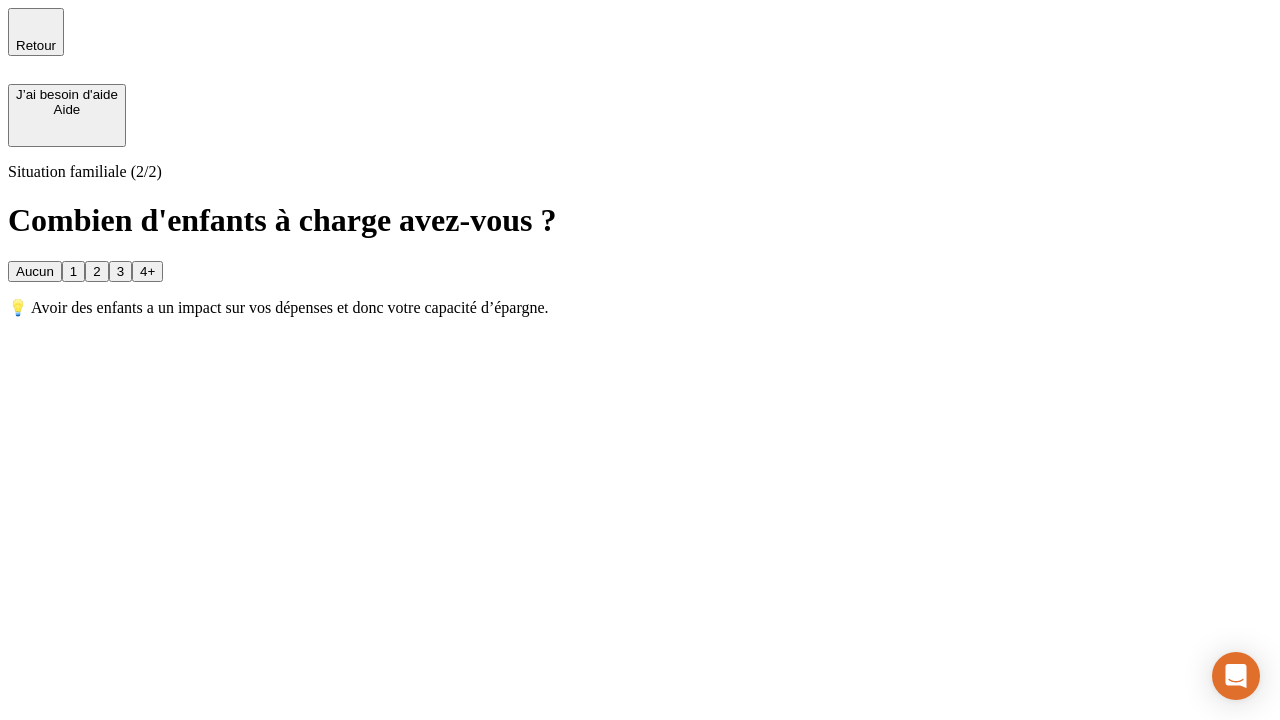 click on "1" at bounding box center (73, 271) 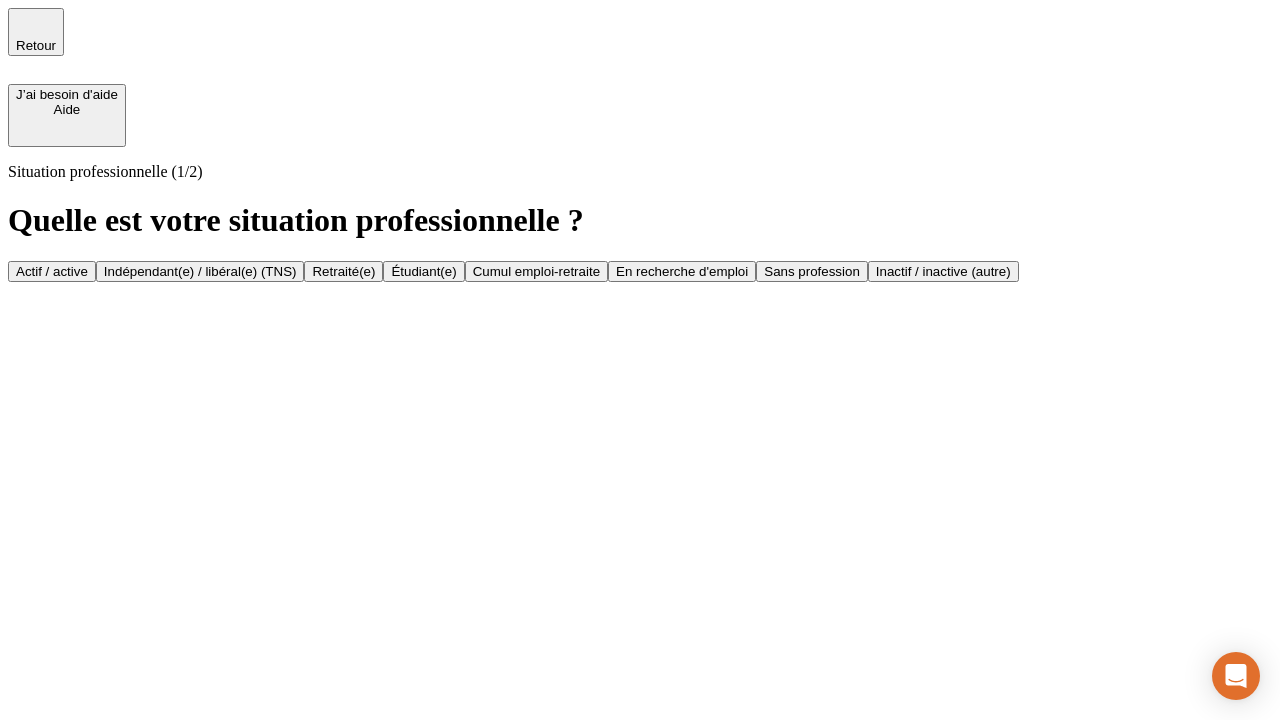 click on "Retraité(e)" at bounding box center (343, 271) 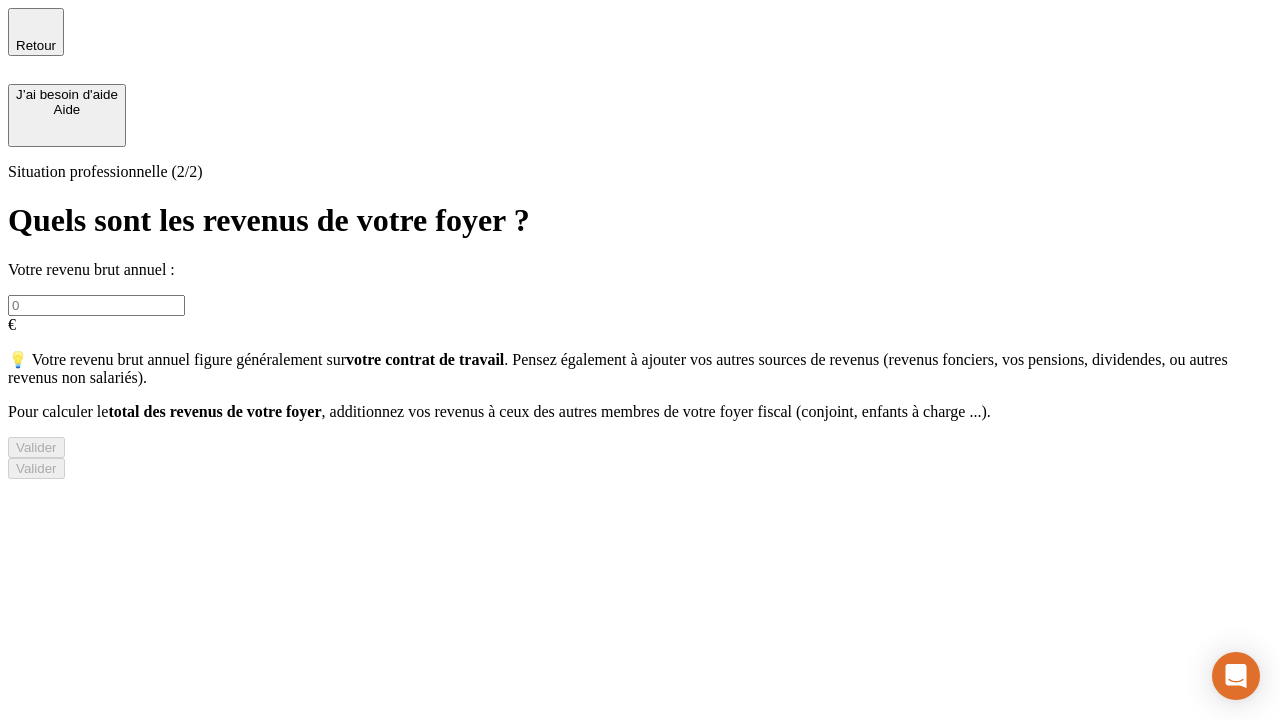 click at bounding box center (96, 305) 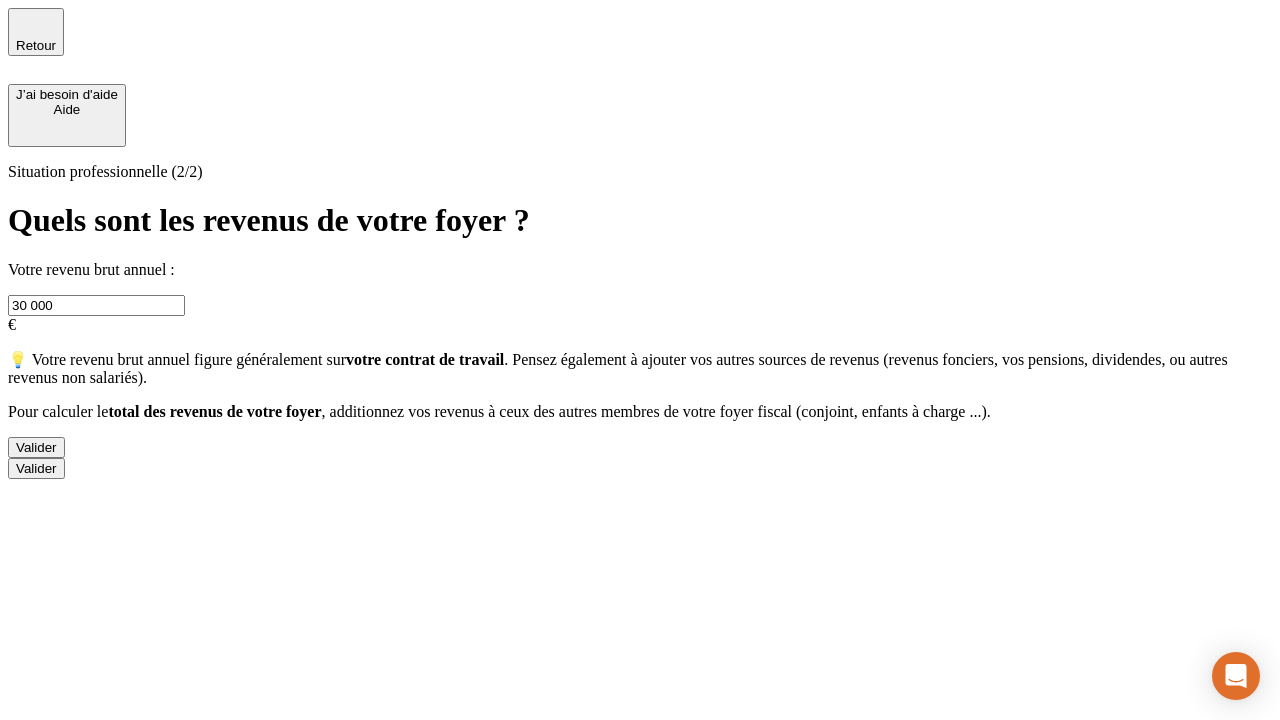 type on "30 000" 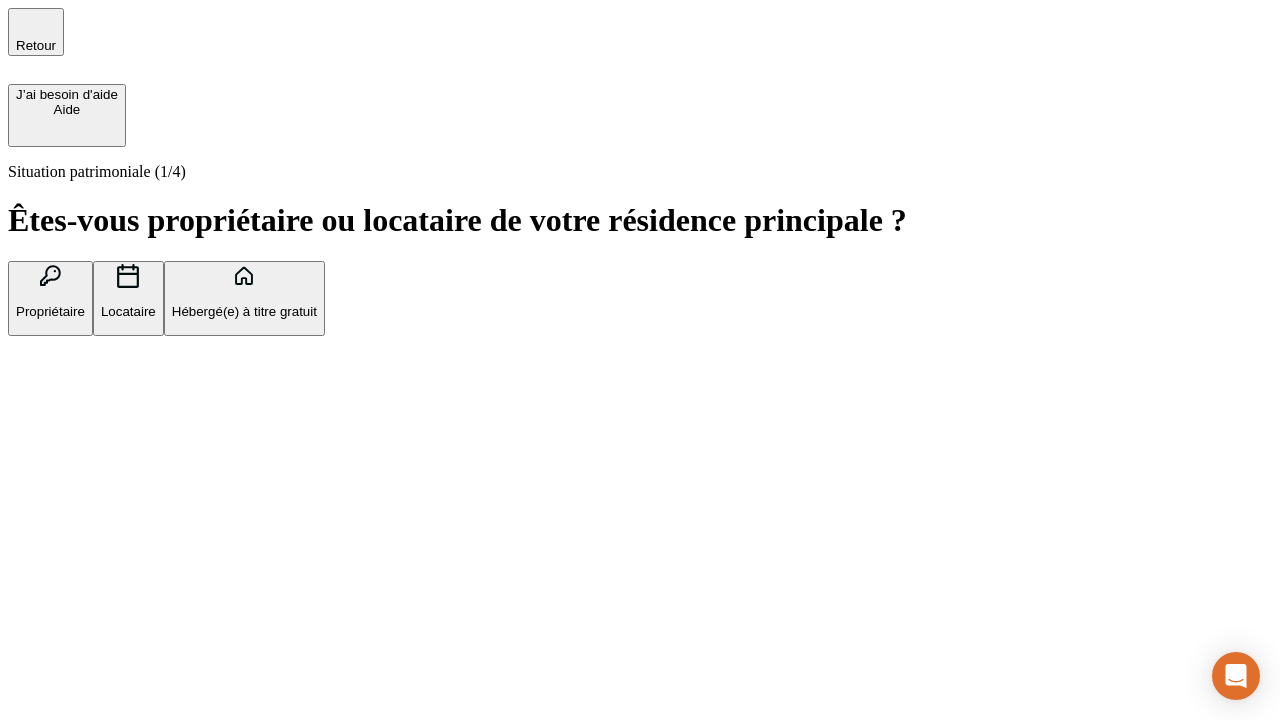 click on "Locataire" at bounding box center [128, 311] 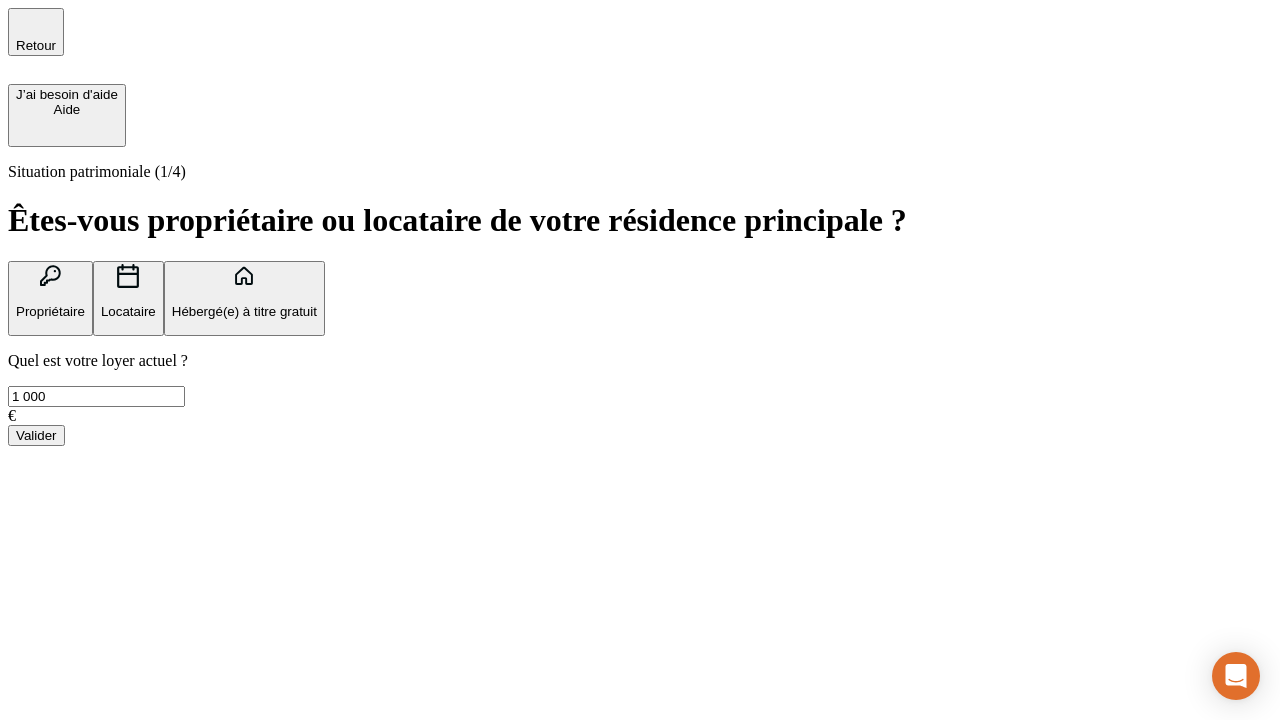 type on "1 000" 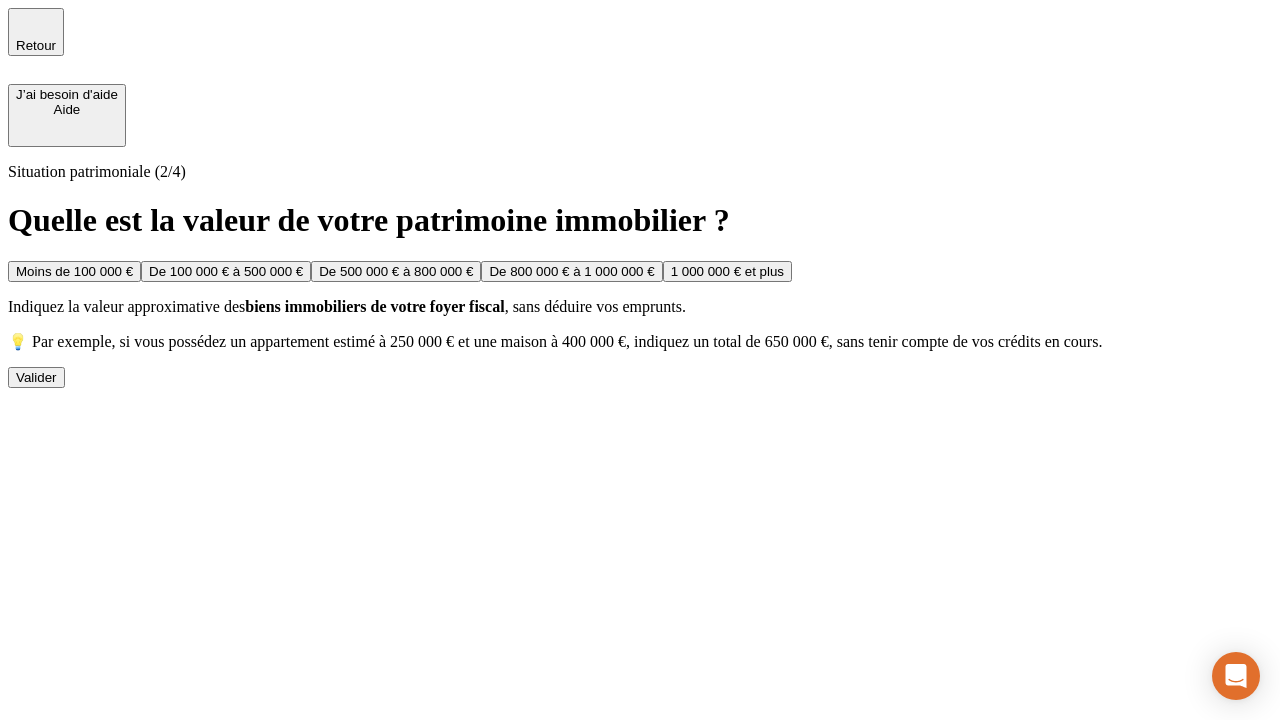 click on "Moins de 100 000 €" at bounding box center (74, 271) 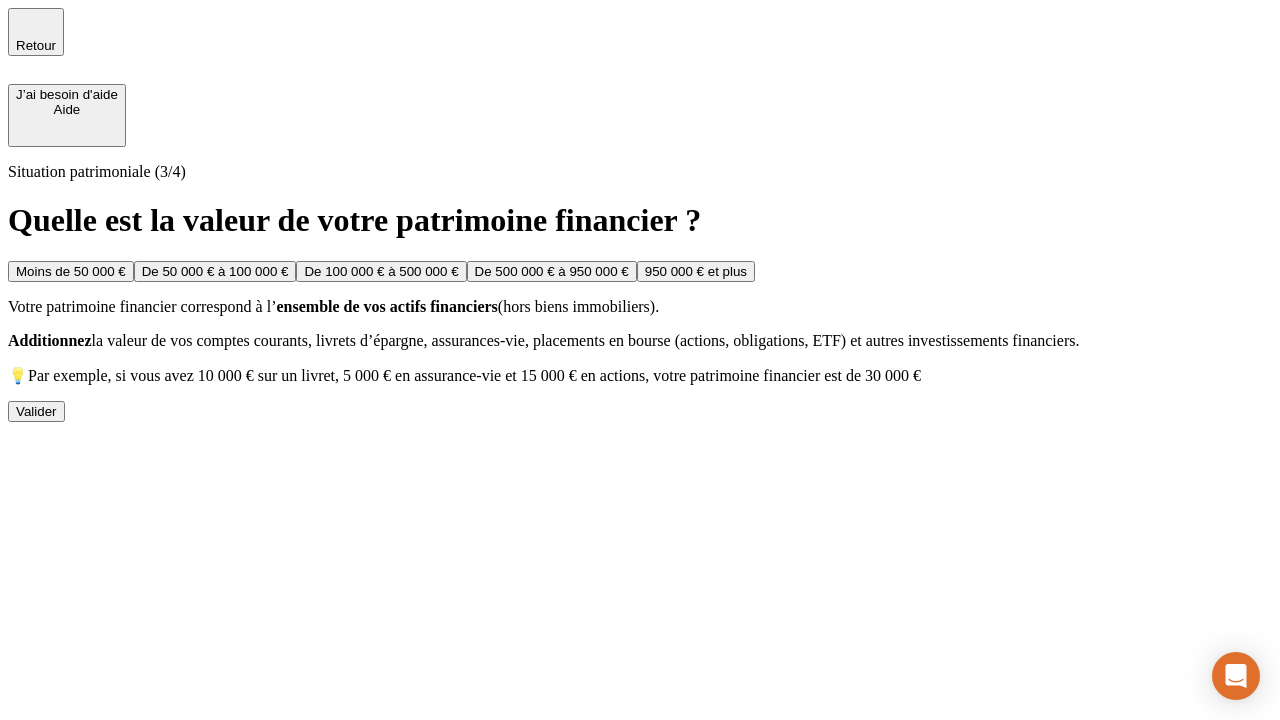 click on "Moins de 50 000 €" at bounding box center [71, 271] 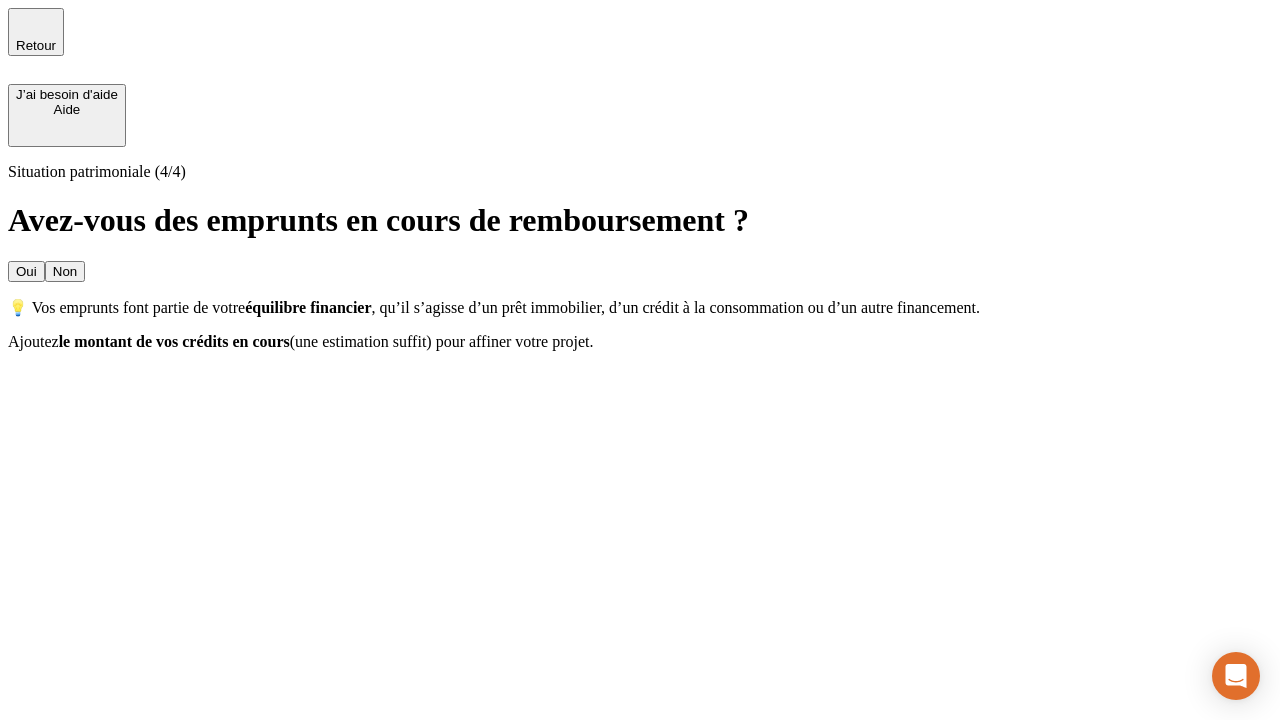 click on "Non" at bounding box center (65, 271) 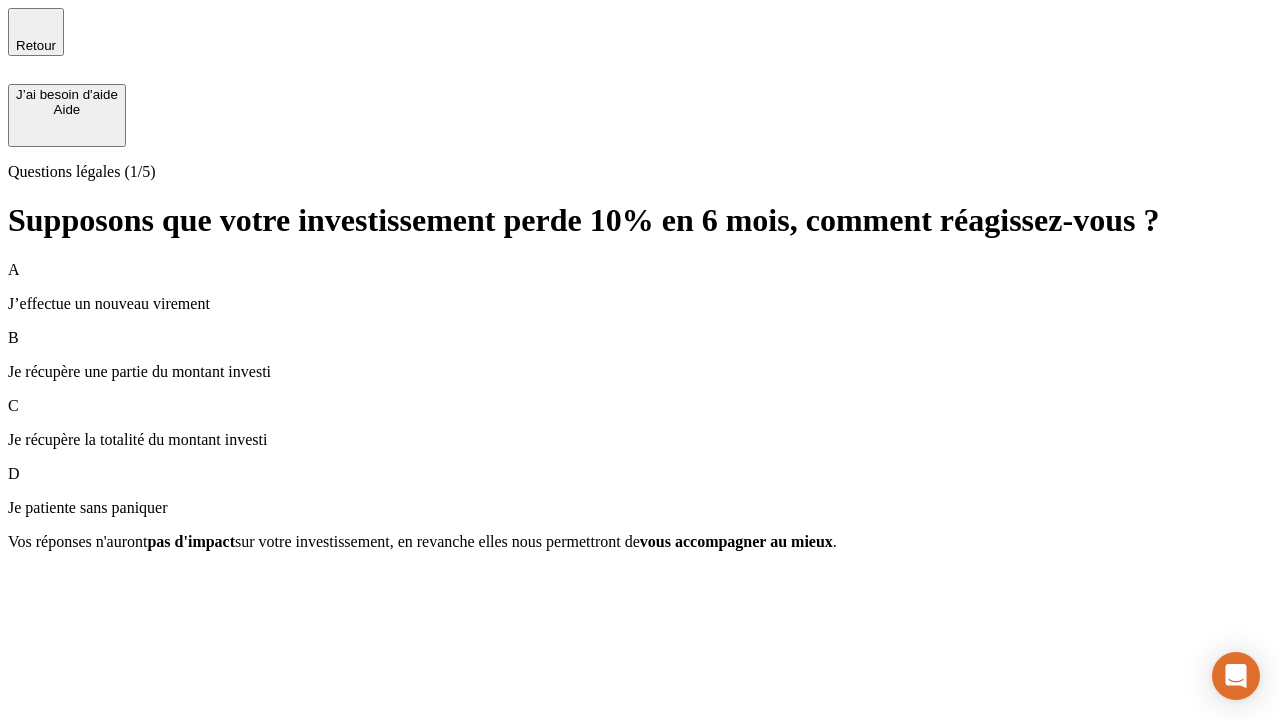 click on "Je récupère une partie du montant investi" at bounding box center [640, 372] 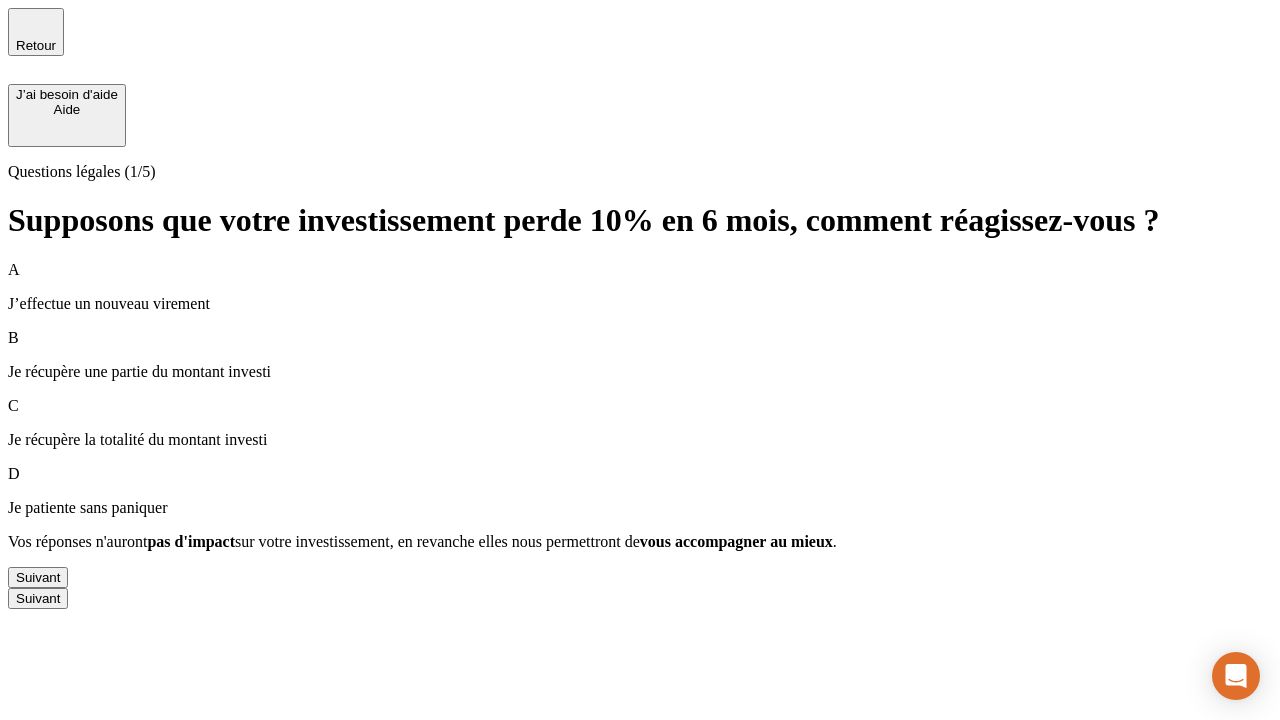 click on "Suivant" at bounding box center (38, 577) 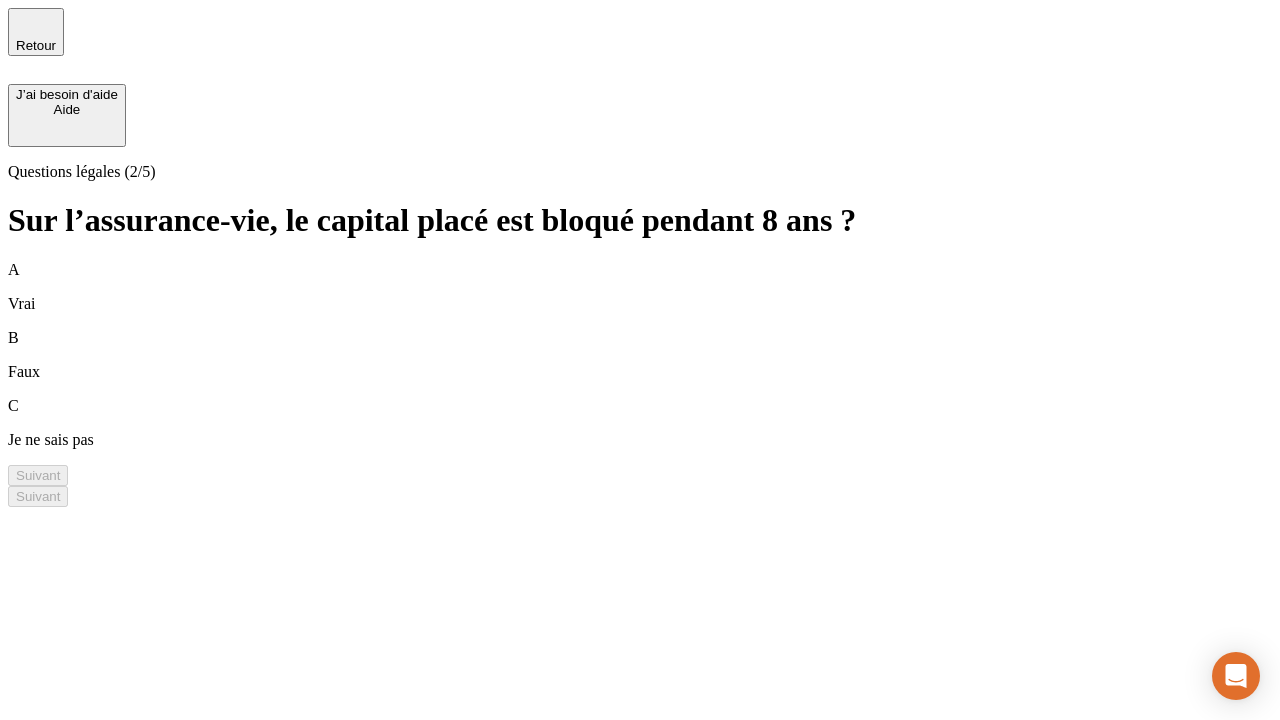 click on "B Faux" at bounding box center (640, 355) 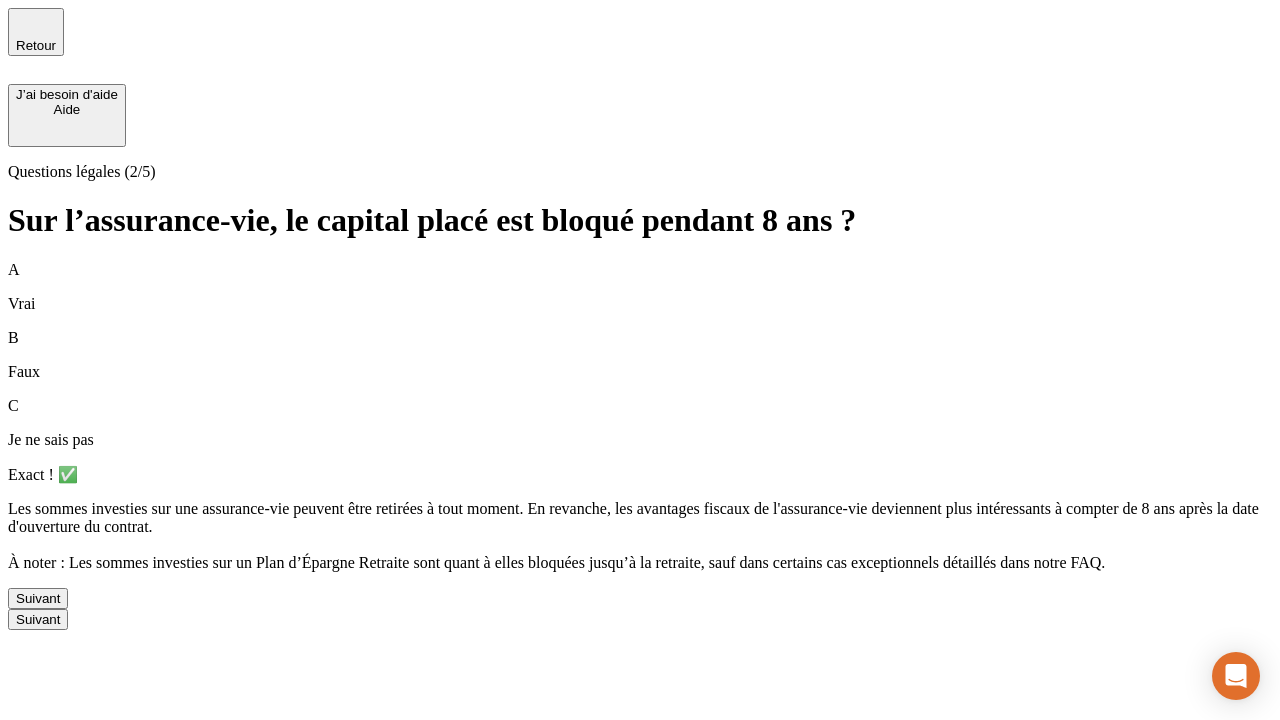 click on "Suivant" at bounding box center [38, 598] 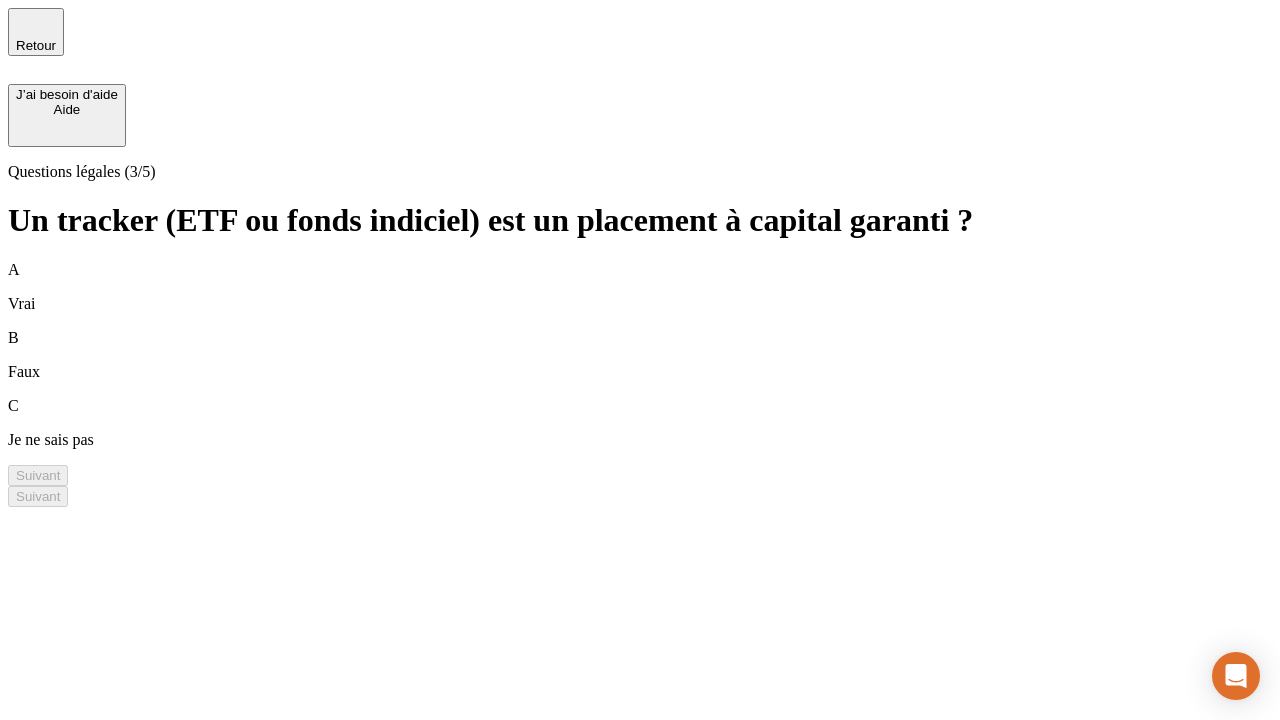 click on "B Faux" at bounding box center (640, 355) 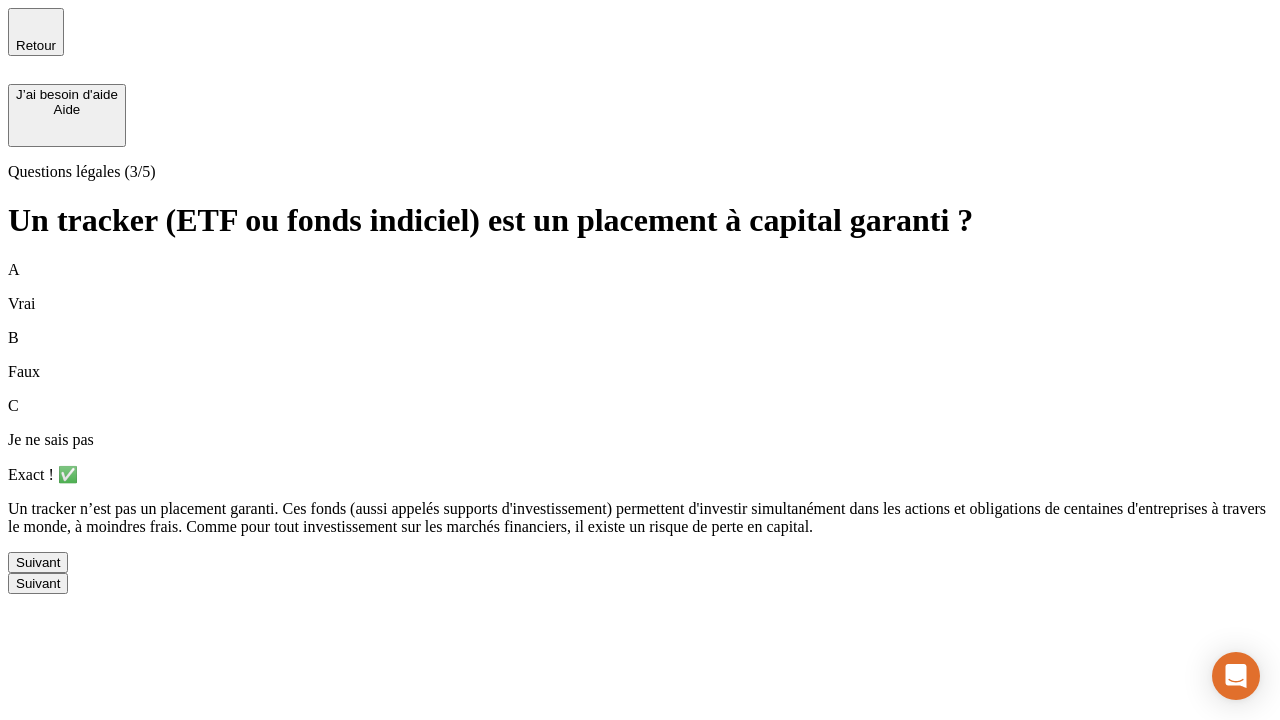 click on "Suivant" at bounding box center [38, 562] 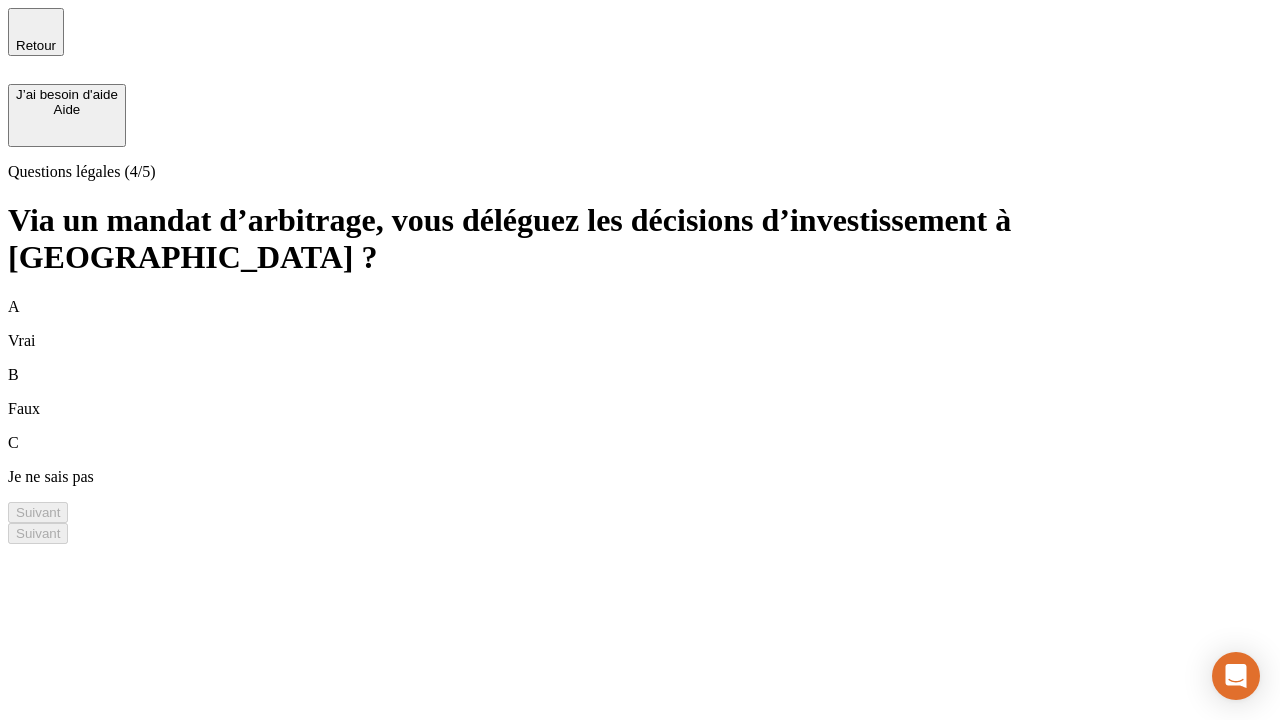 click on "A Vrai" at bounding box center (640, 324) 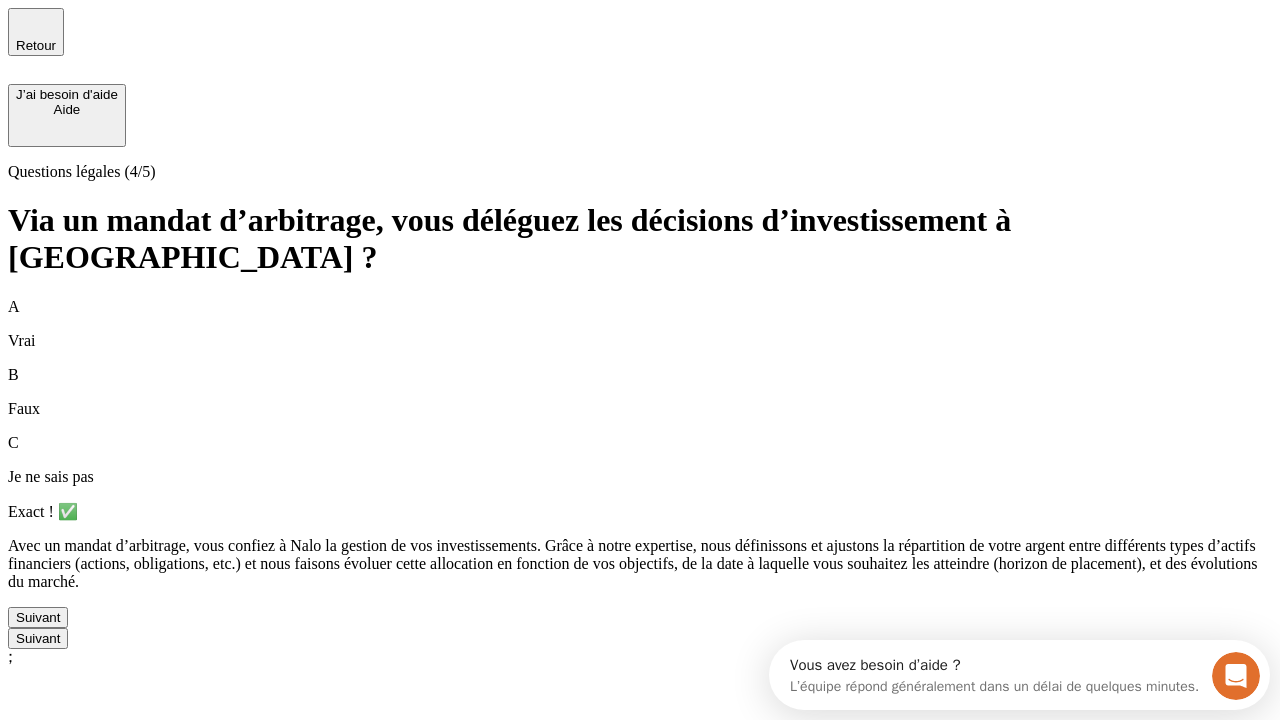 scroll, scrollTop: 0, scrollLeft: 0, axis: both 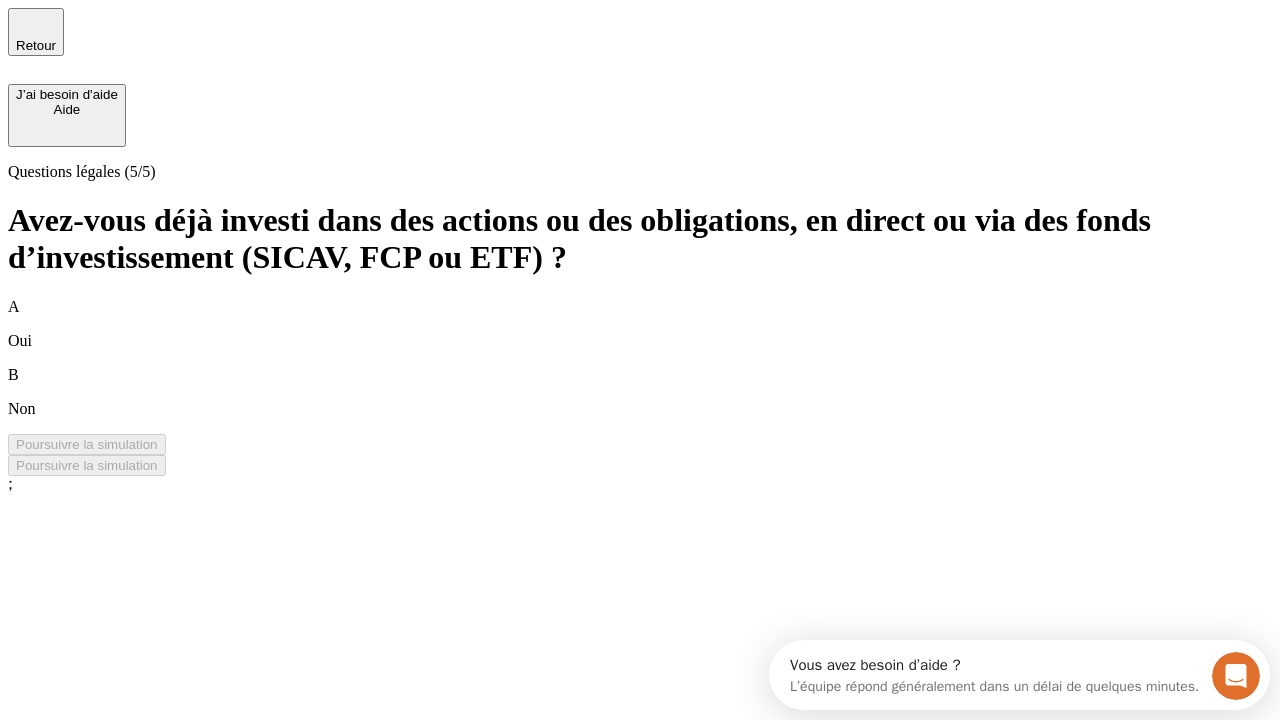 click on "A Oui" at bounding box center [640, 324] 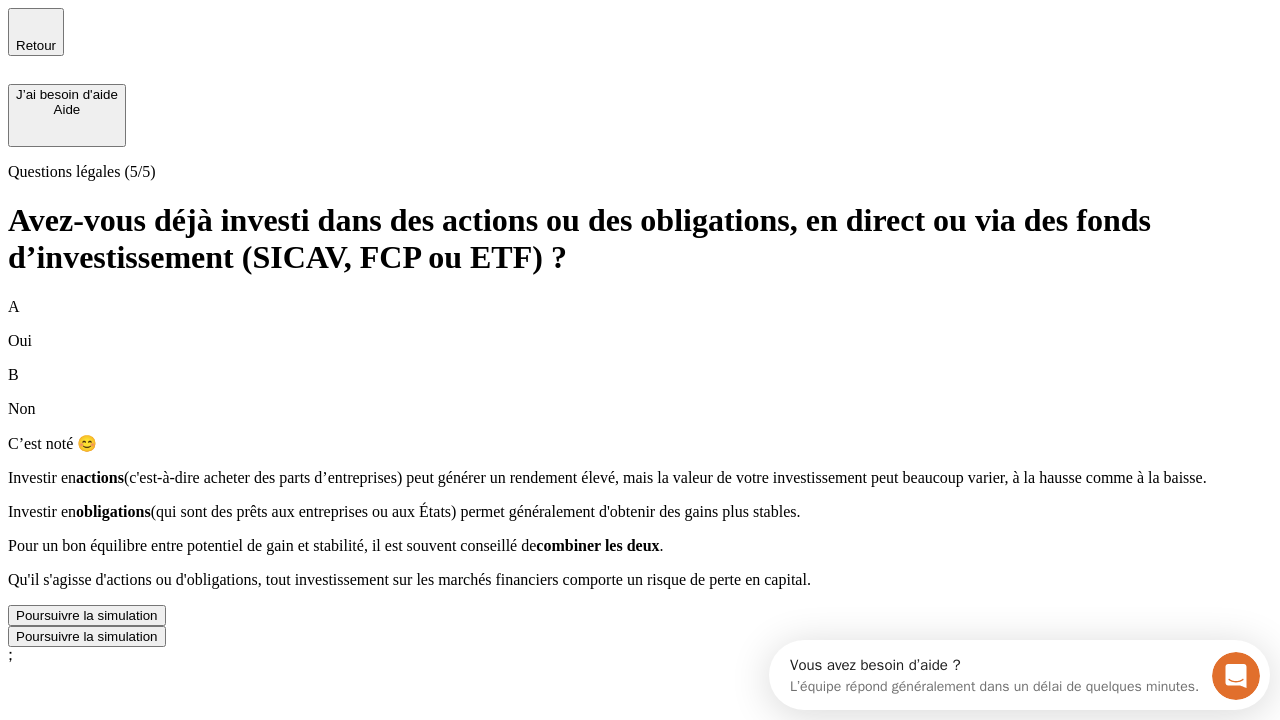 click on "Poursuivre la simulation" at bounding box center (87, 615) 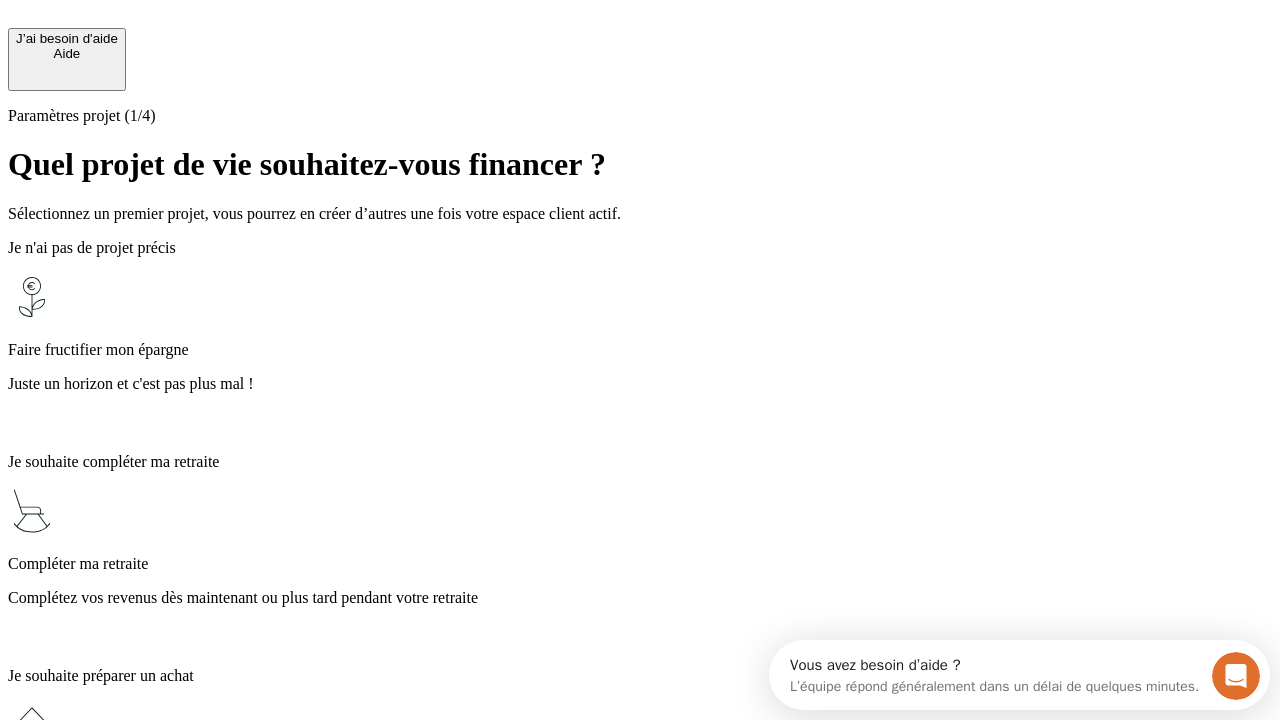 scroll, scrollTop: 18, scrollLeft: 0, axis: vertical 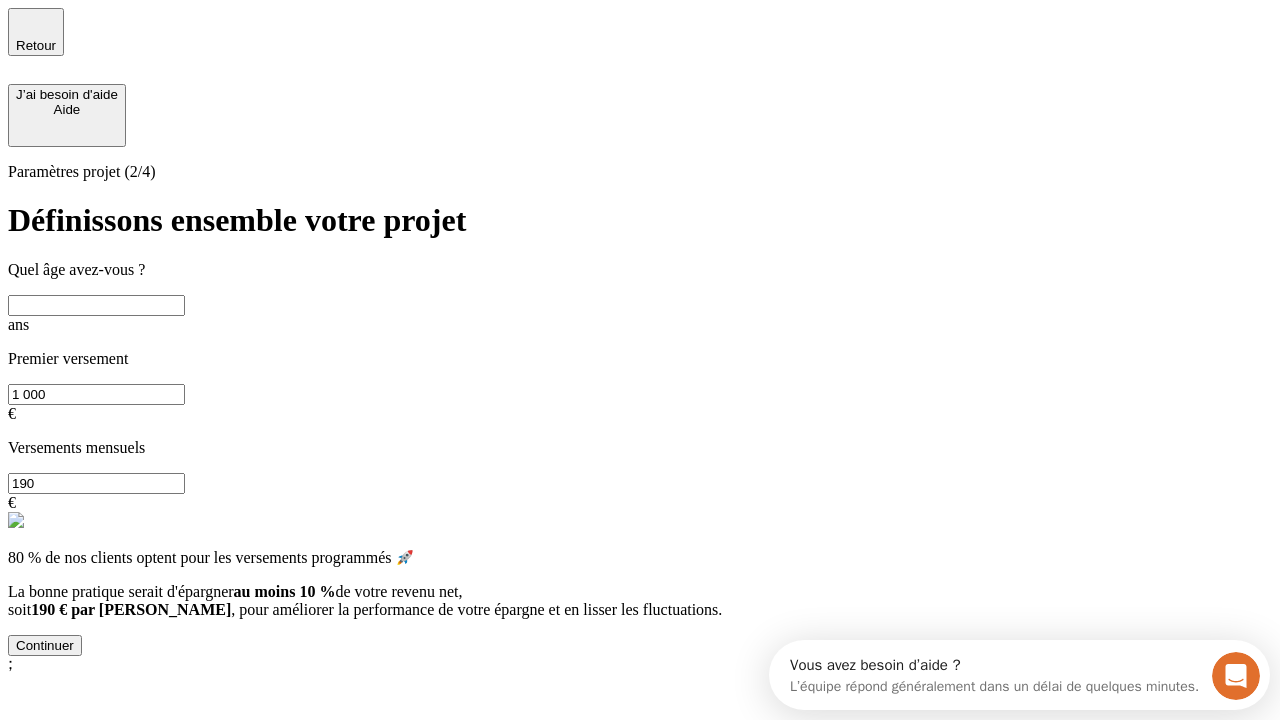 click at bounding box center (96, 305) 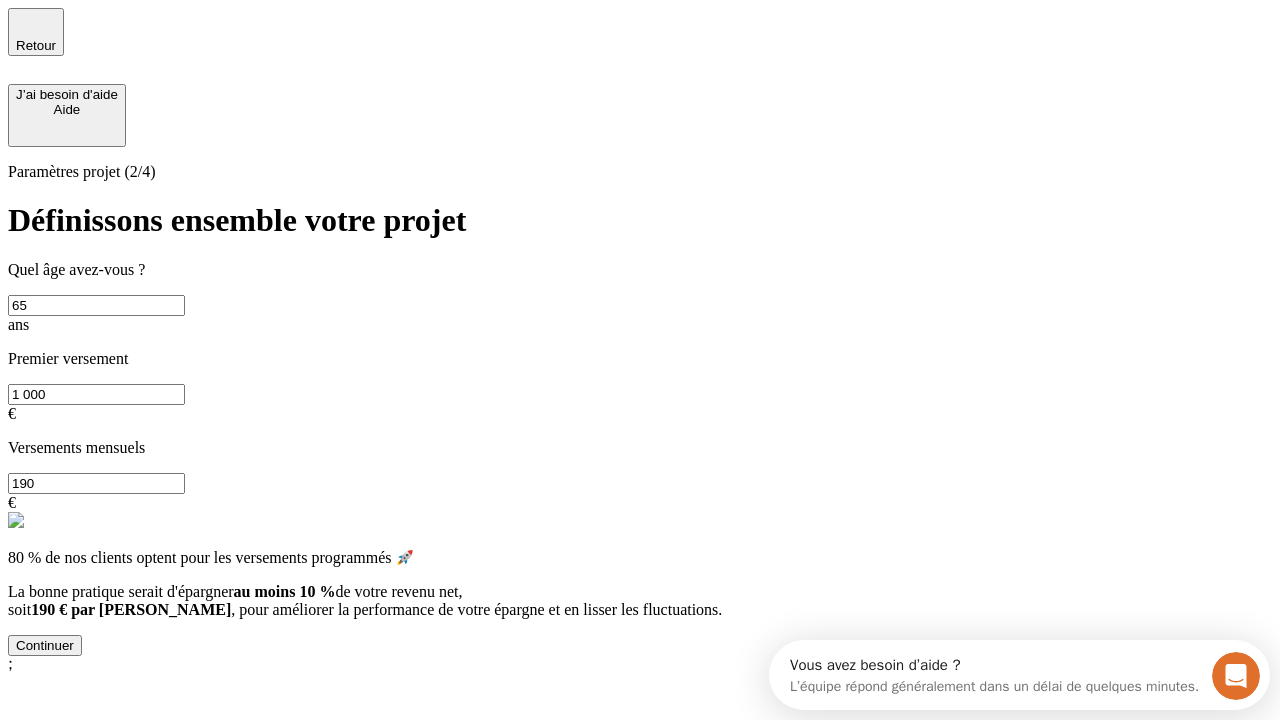 type on "65" 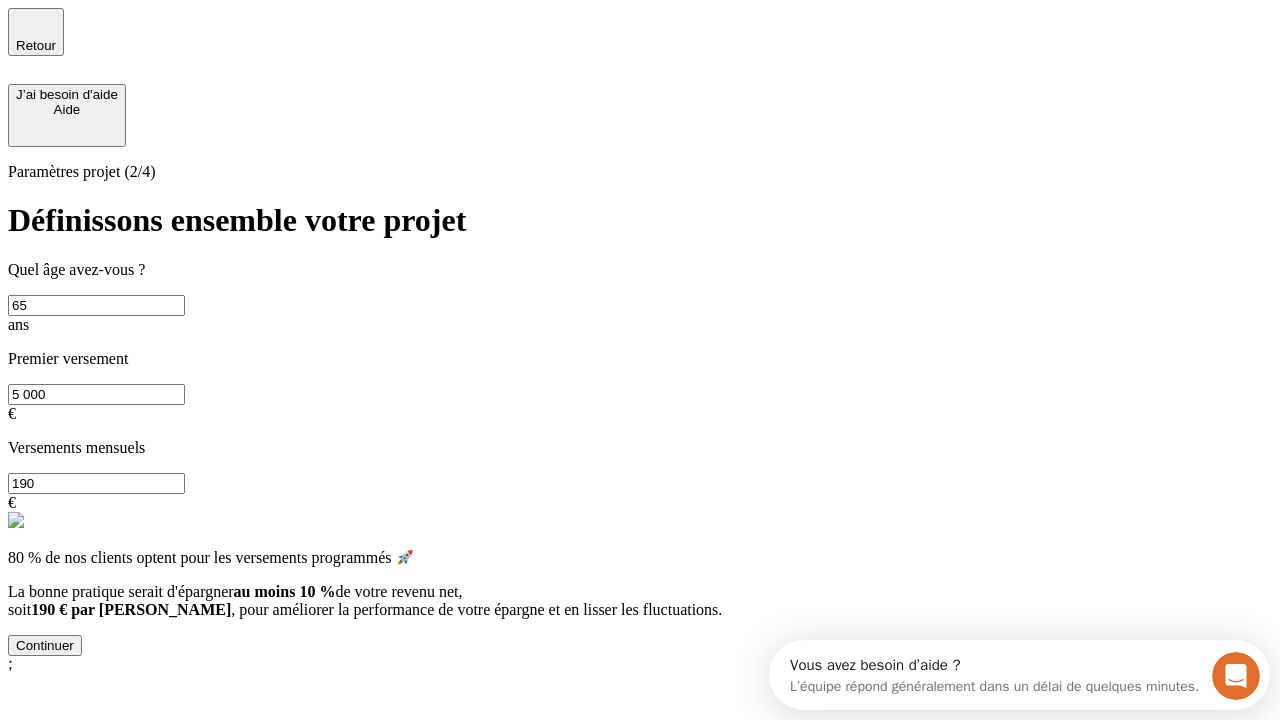 type on "5 000" 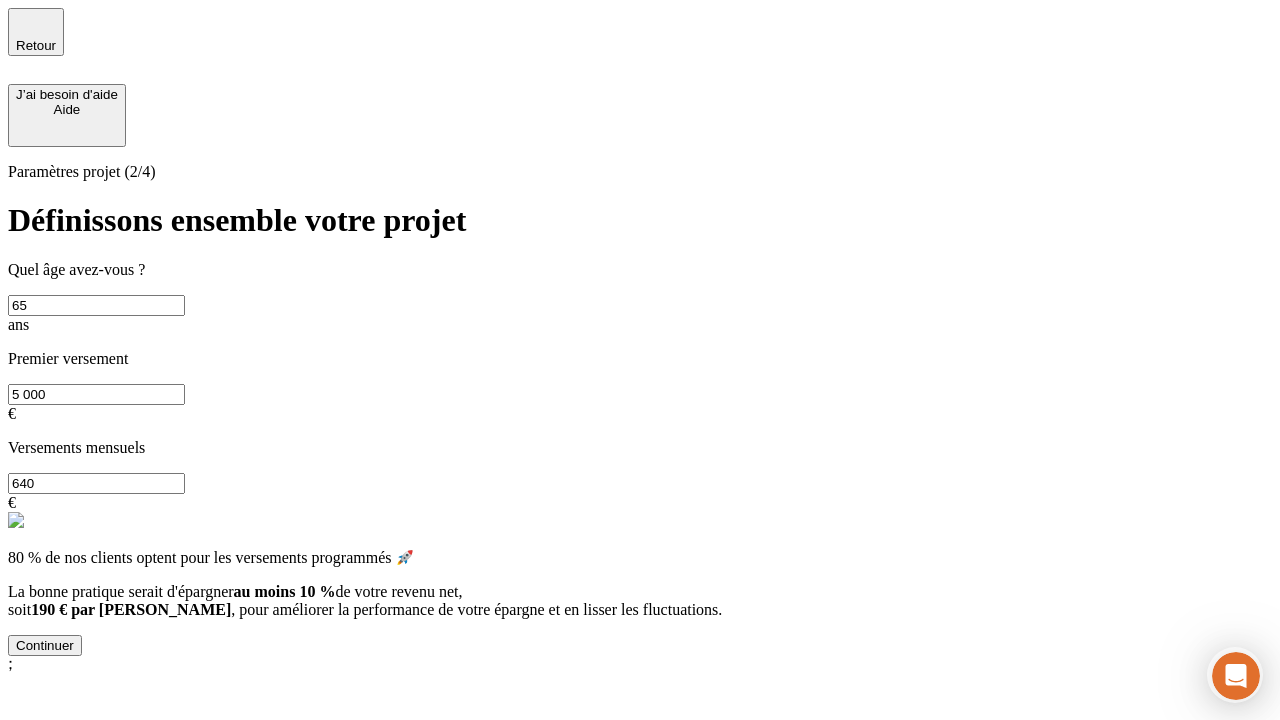 type on "640" 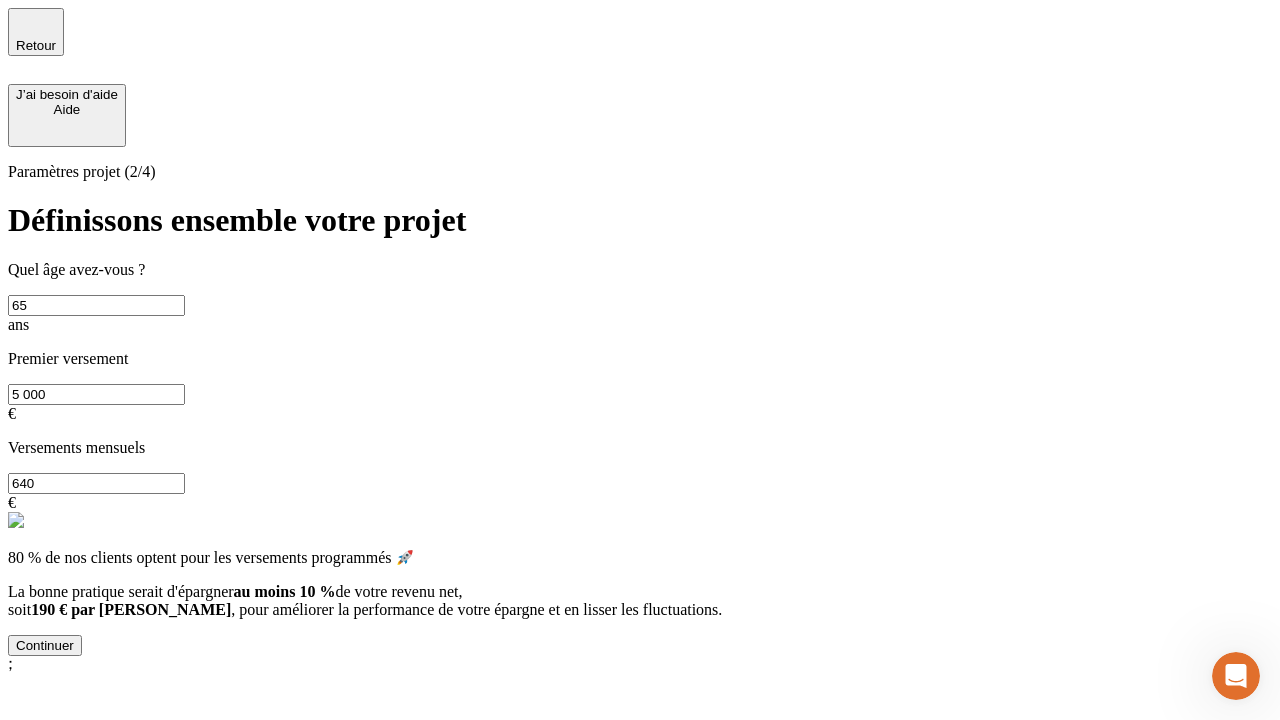scroll, scrollTop: 0, scrollLeft: 0, axis: both 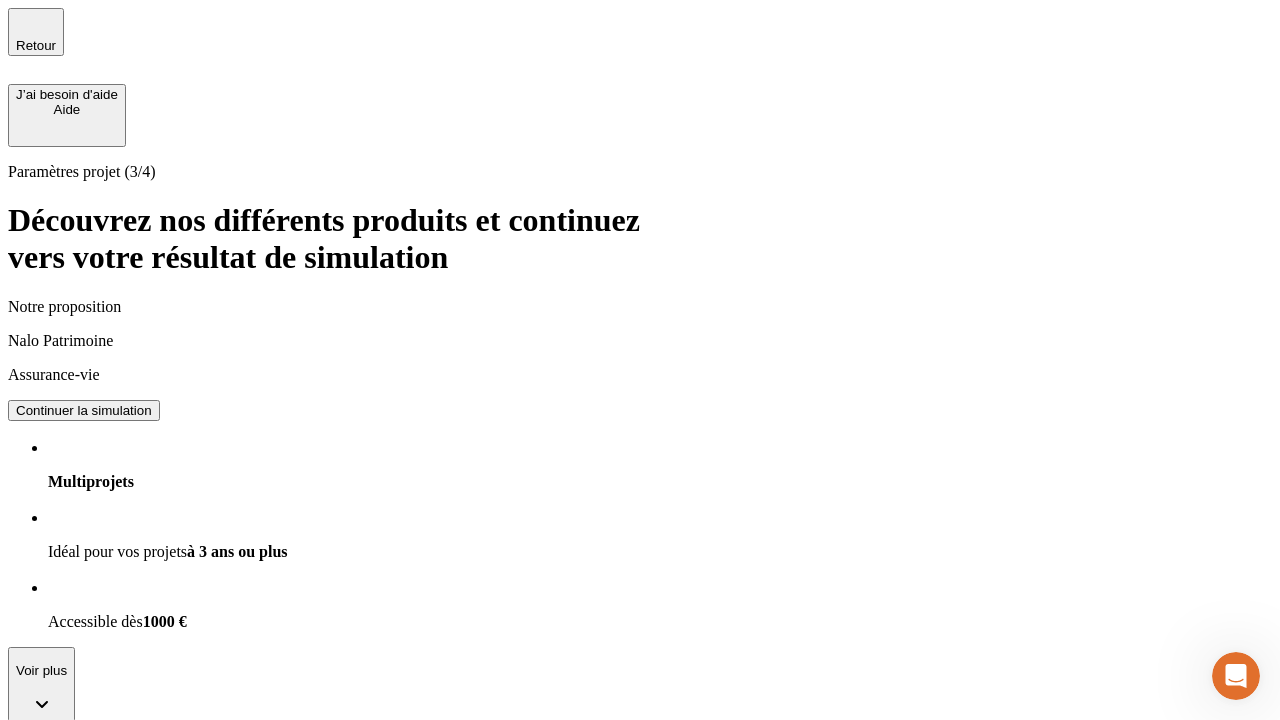click on "Continuer la simulation" at bounding box center [84, 410] 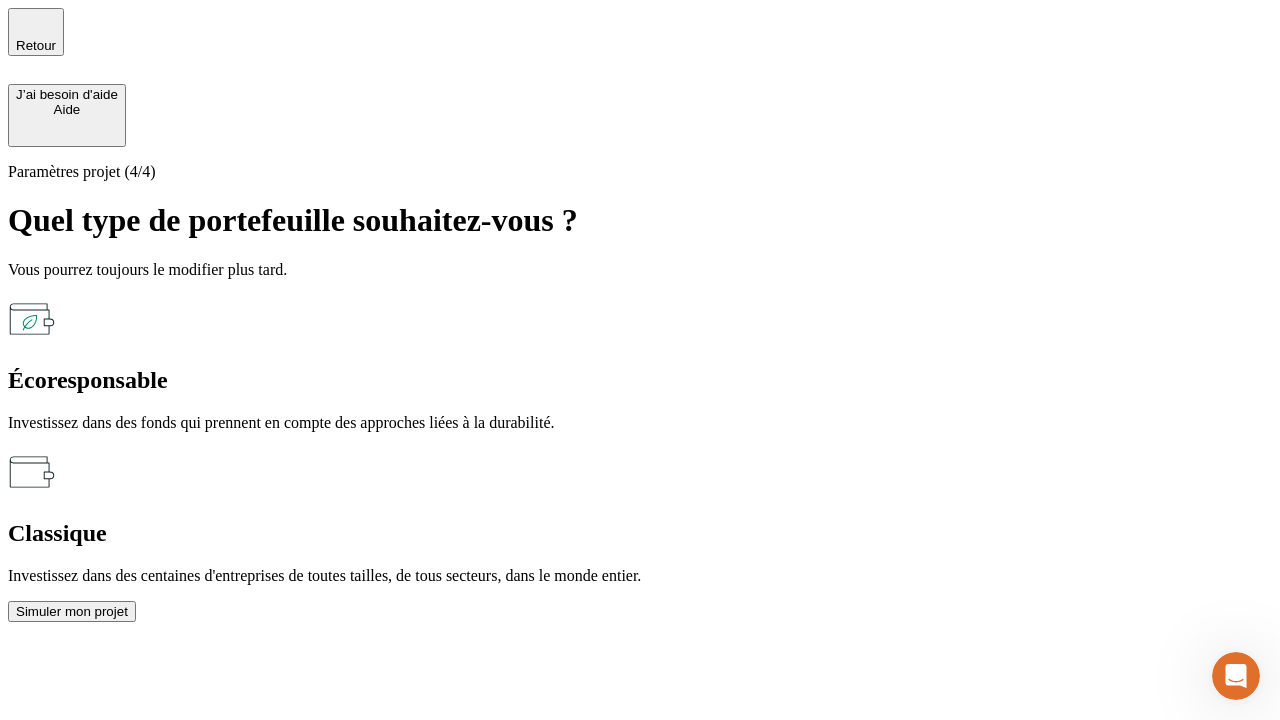click on "Écoresponsable" at bounding box center [640, 380] 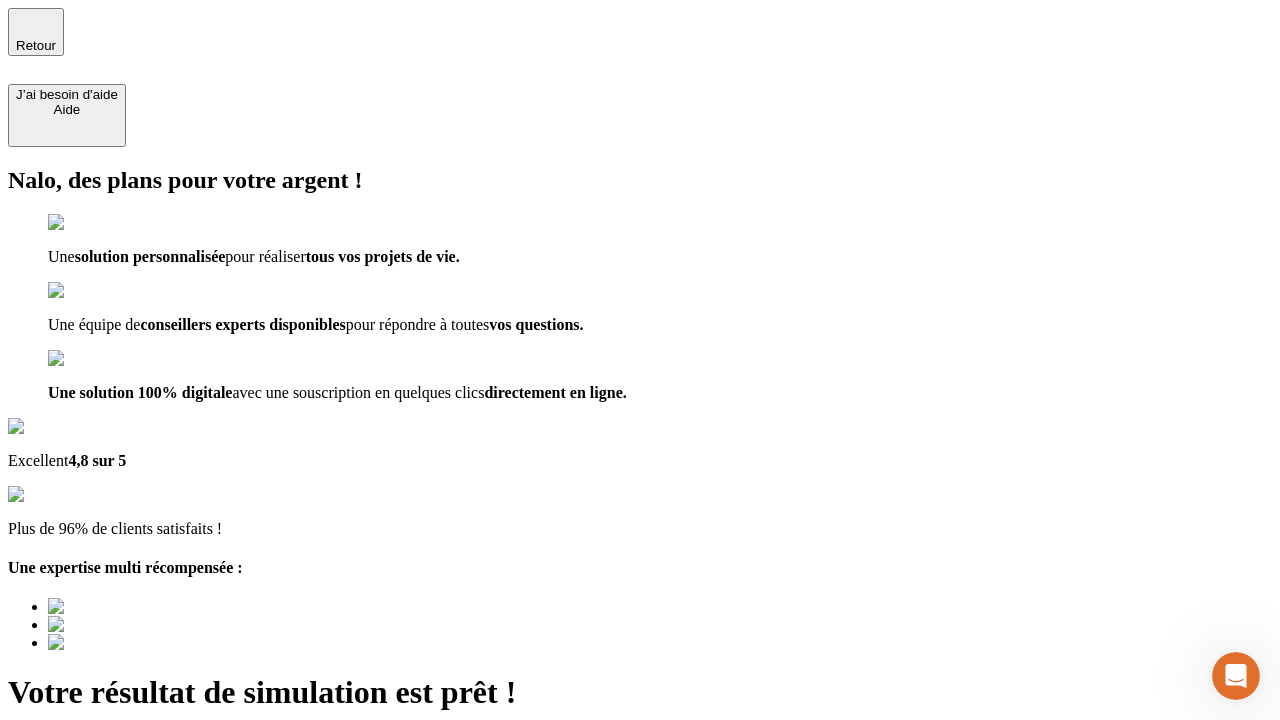 click on "Découvrir ma simulation" at bounding box center [87, 797] 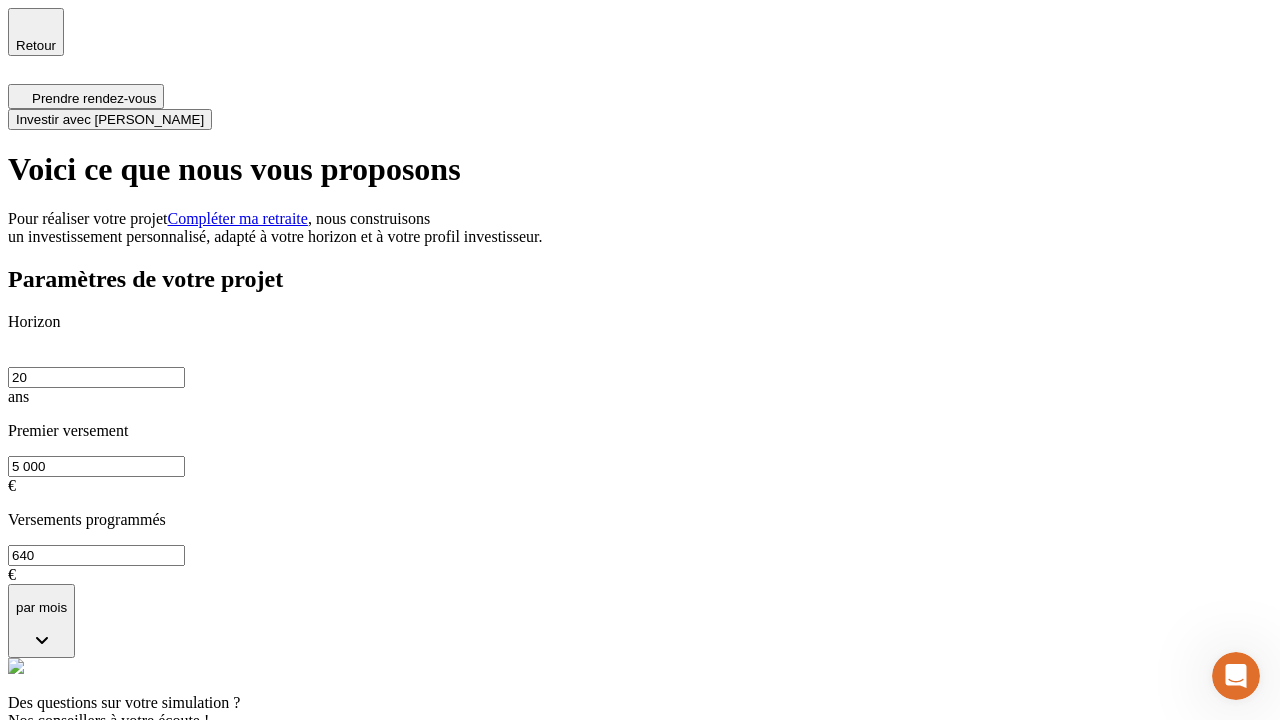 click on "Investir avec [PERSON_NAME]" at bounding box center (110, 119) 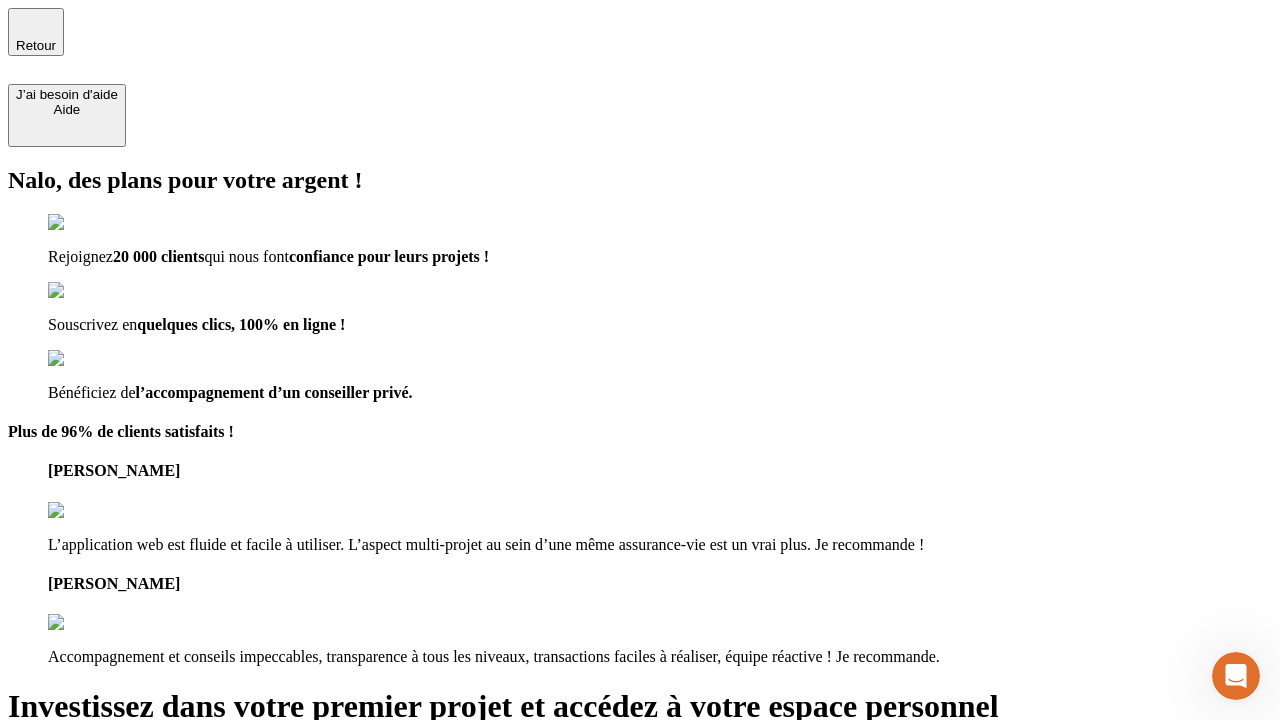 type on "[EMAIL_ADDRESS][DOMAIN_NAME]" 